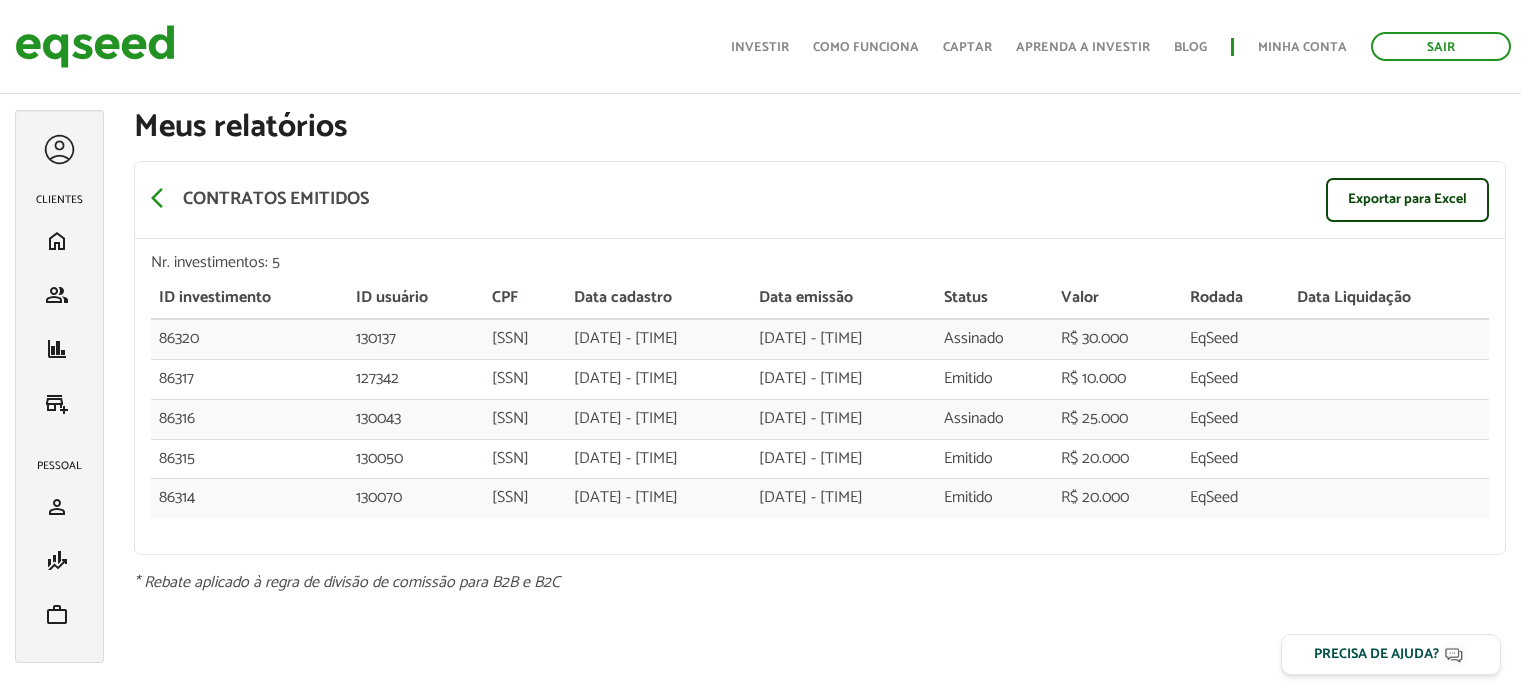scroll, scrollTop: 28, scrollLeft: 0, axis: vertical 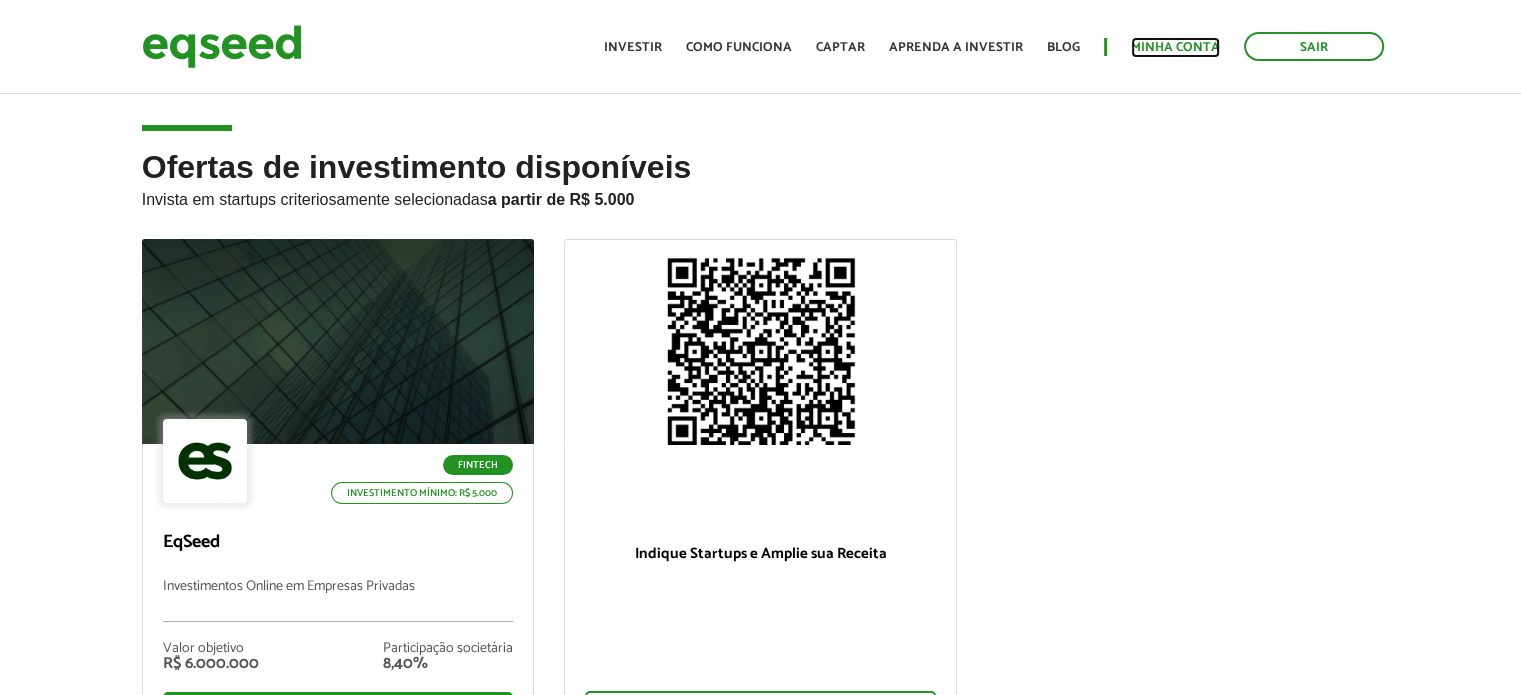click on "Minha conta" at bounding box center [1175, 47] 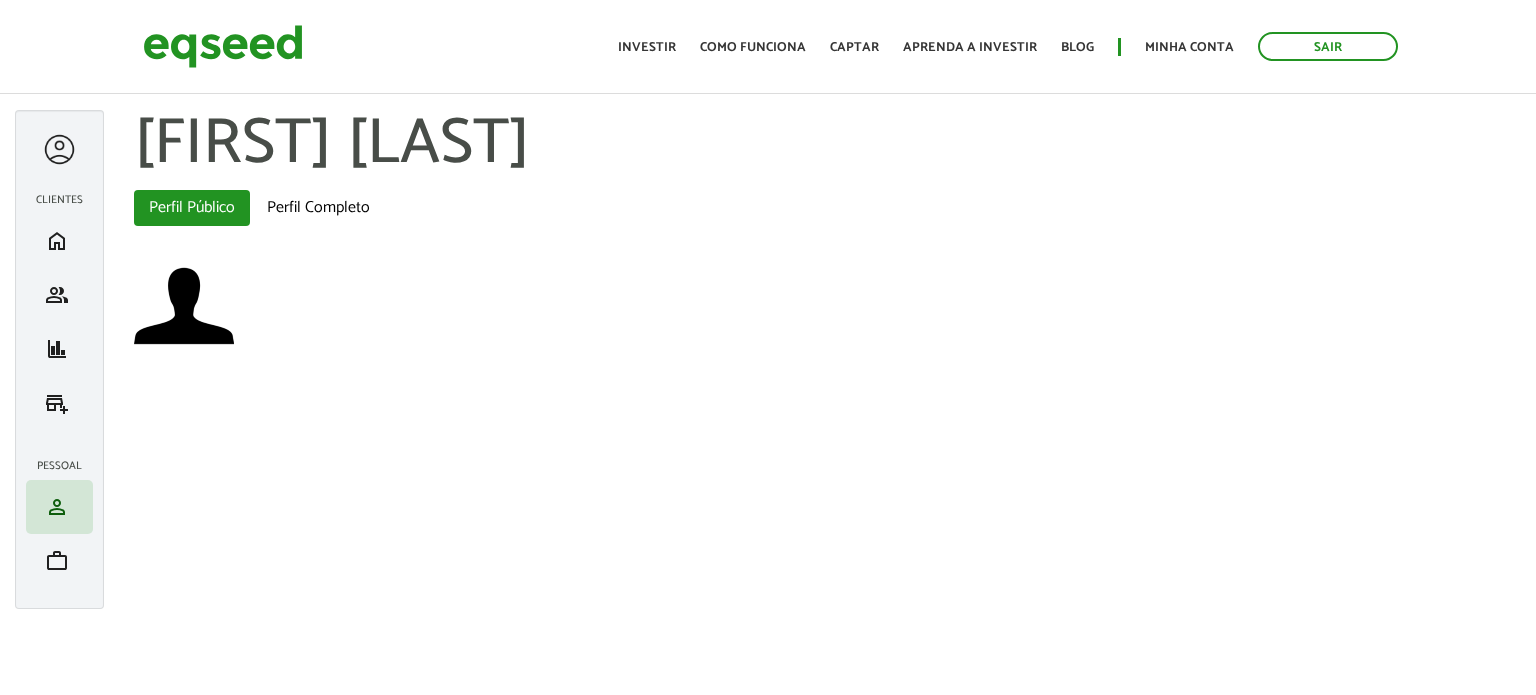 scroll, scrollTop: 0, scrollLeft: 0, axis: both 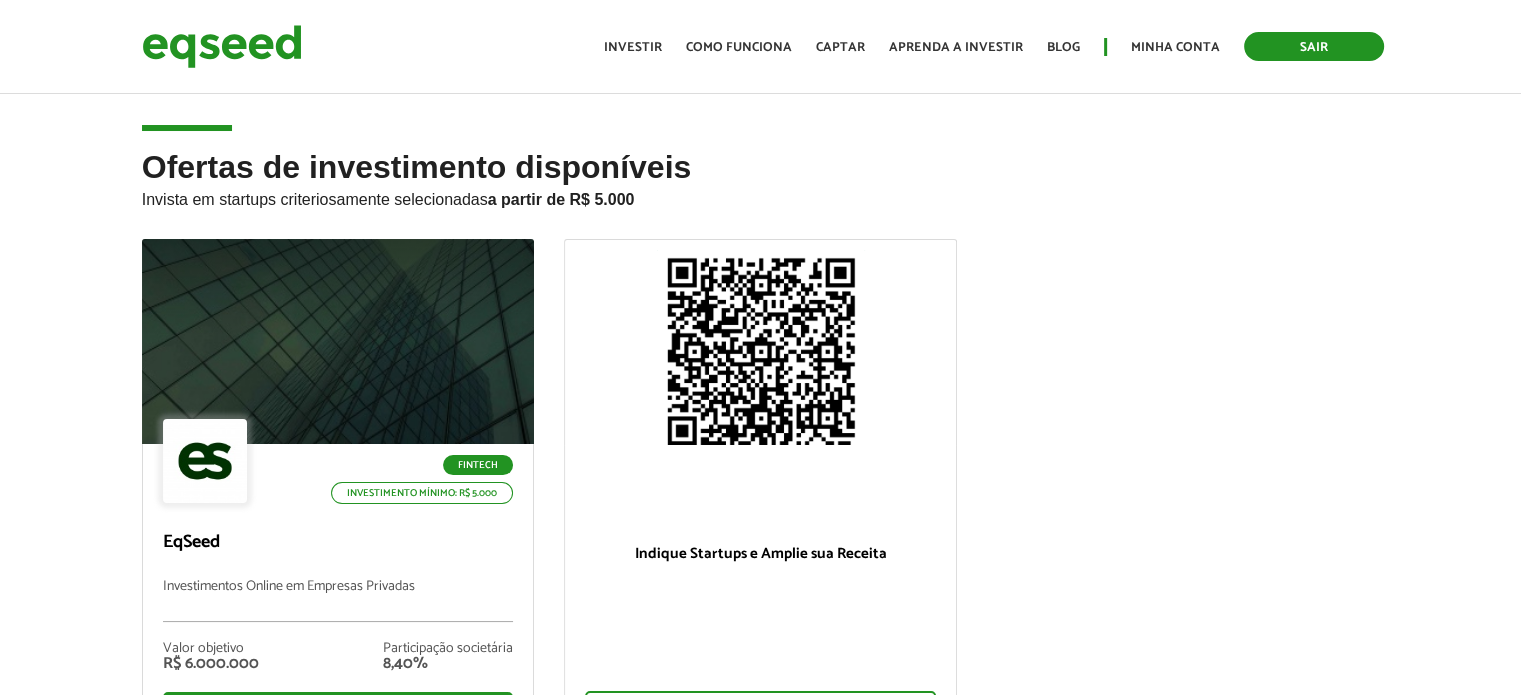 click on "Sair" at bounding box center [1314, 46] 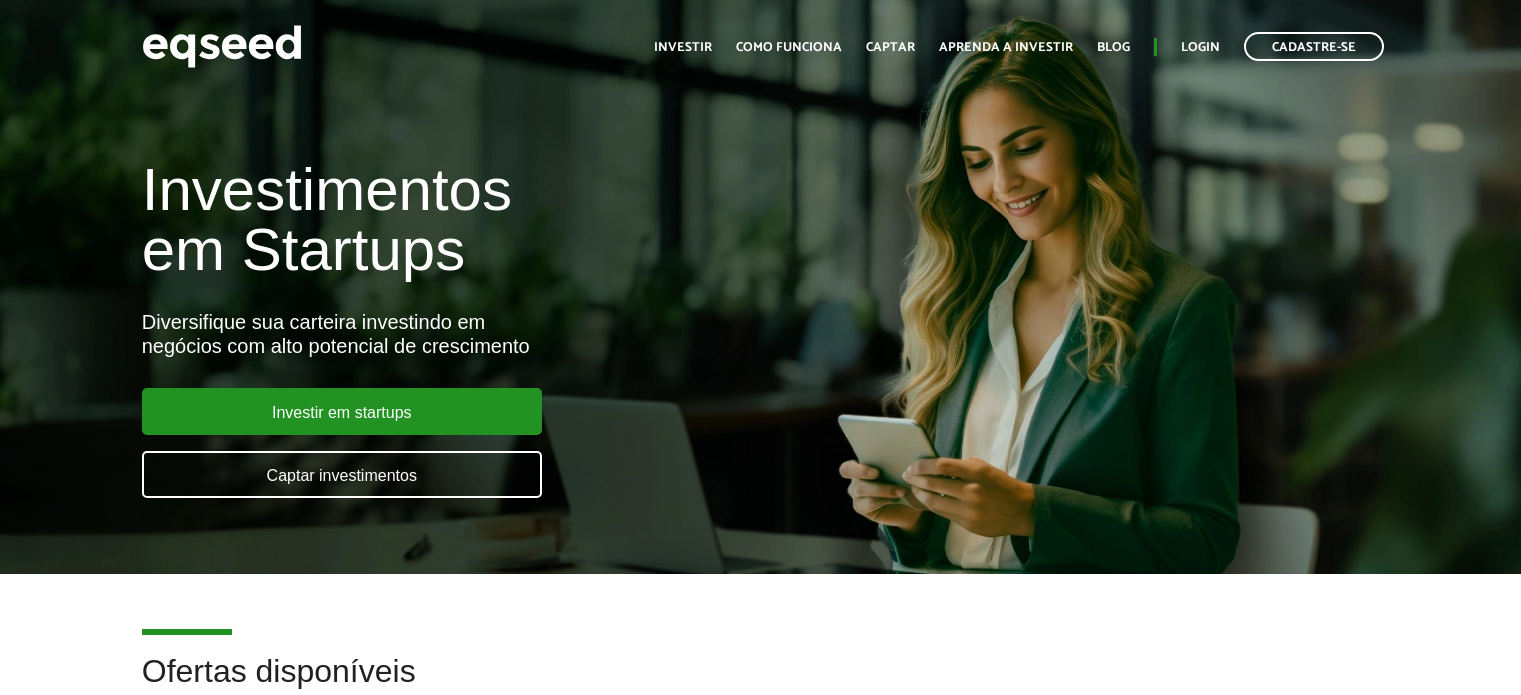 scroll, scrollTop: 0, scrollLeft: 0, axis: both 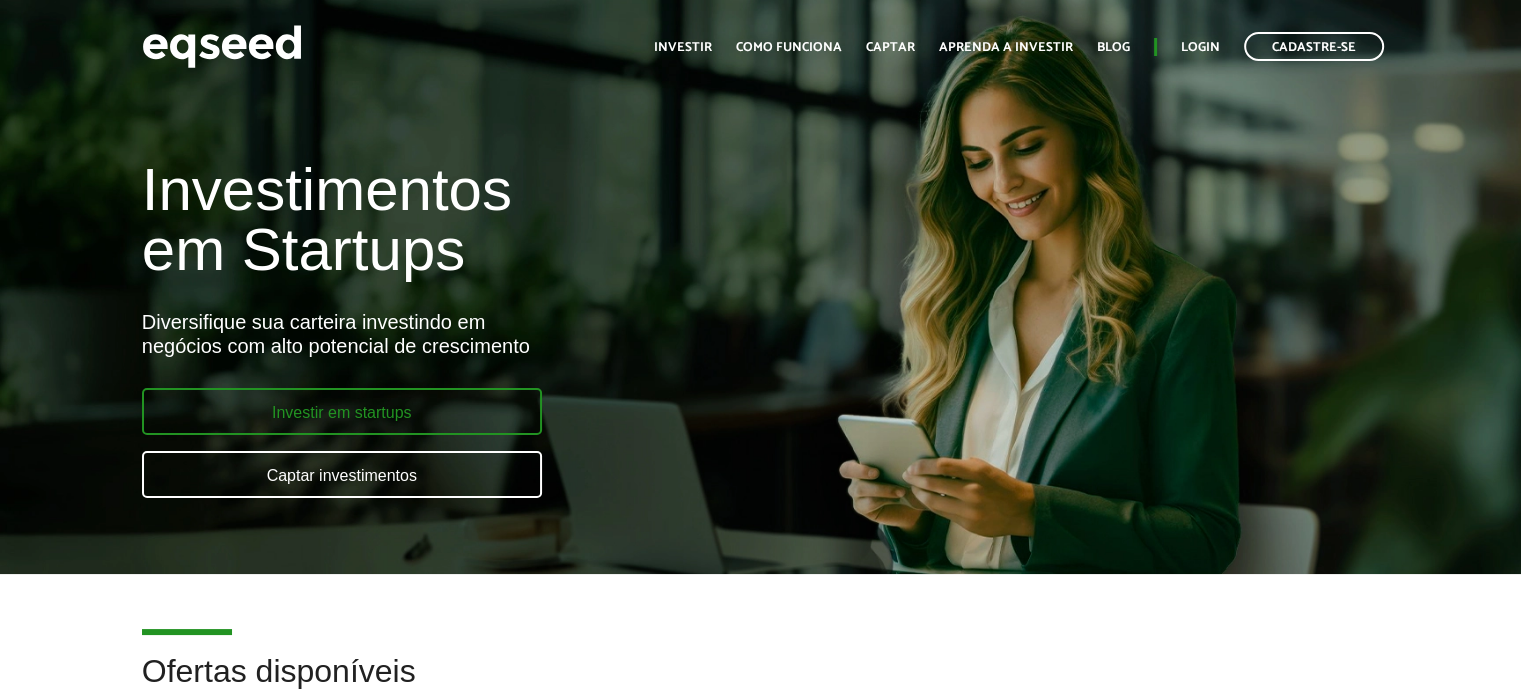 click on "Investir em startups" at bounding box center [342, 411] 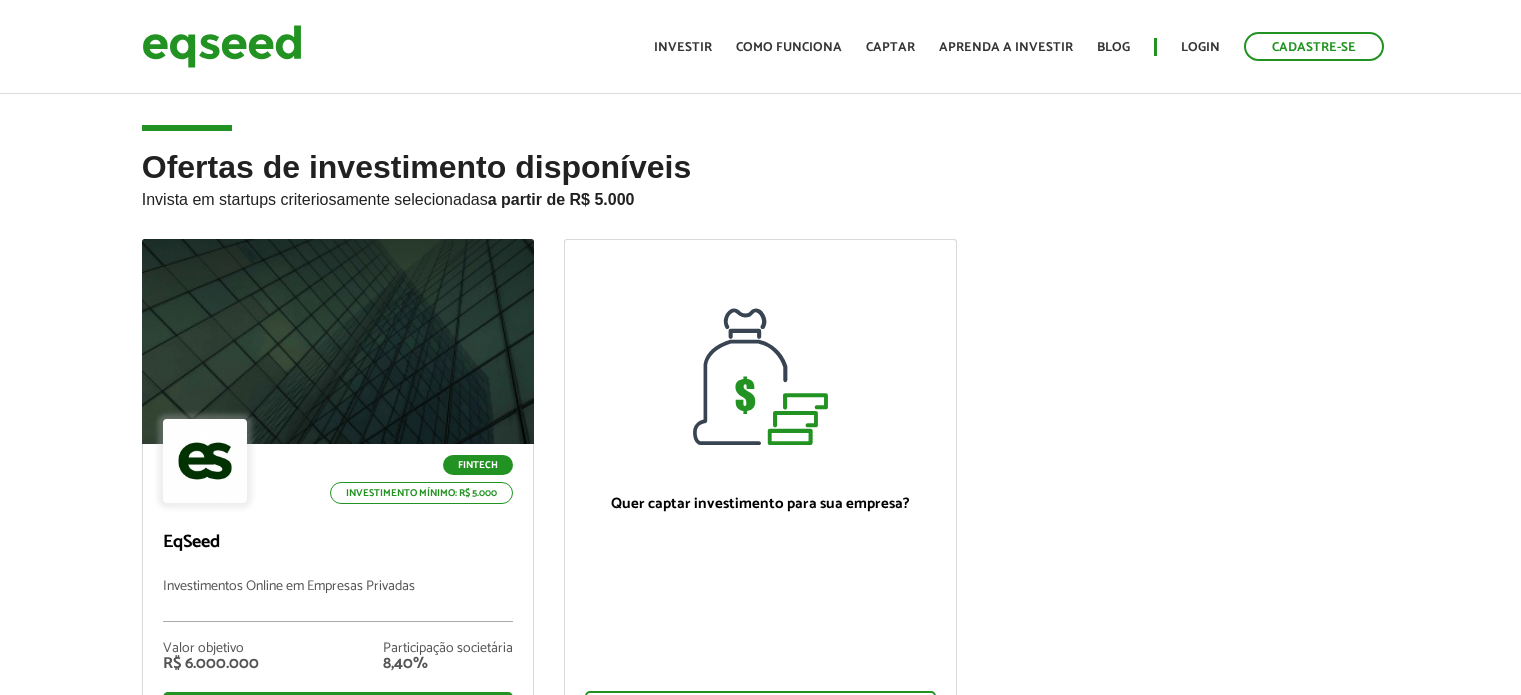 scroll, scrollTop: 0, scrollLeft: 0, axis: both 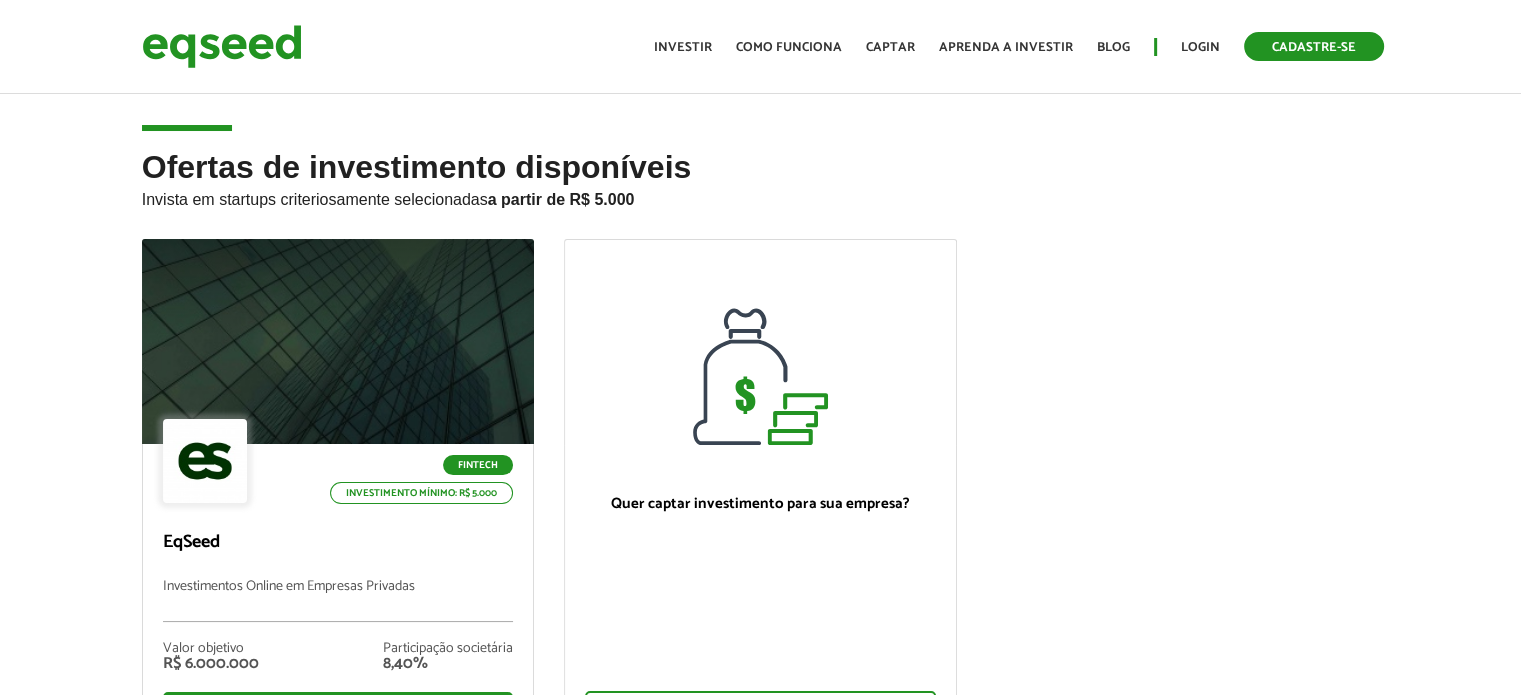 click on "Cadastre-se" at bounding box center (1314, 46) 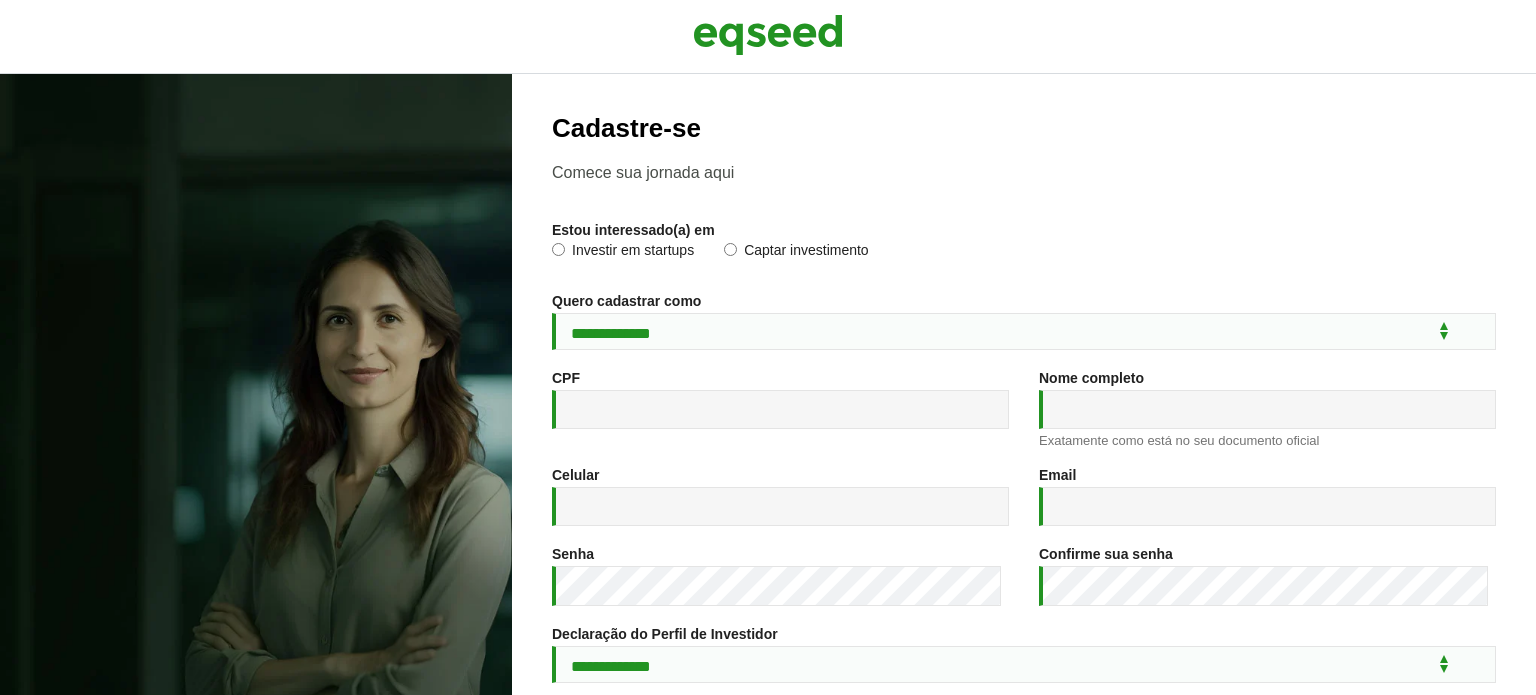 scroll, scrollTop: 0, scrollLeft: 0, axis: both 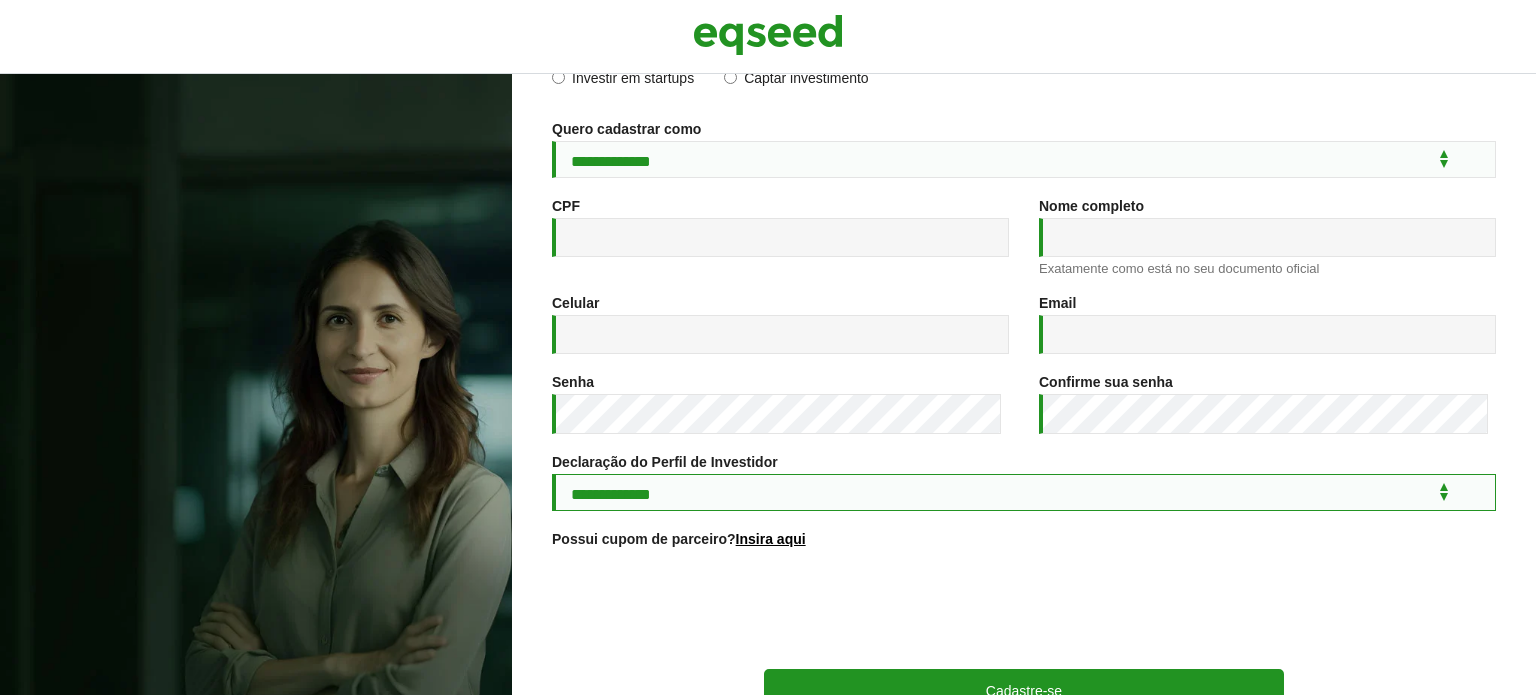 click on "**********" at bounding box center (1024, 492) 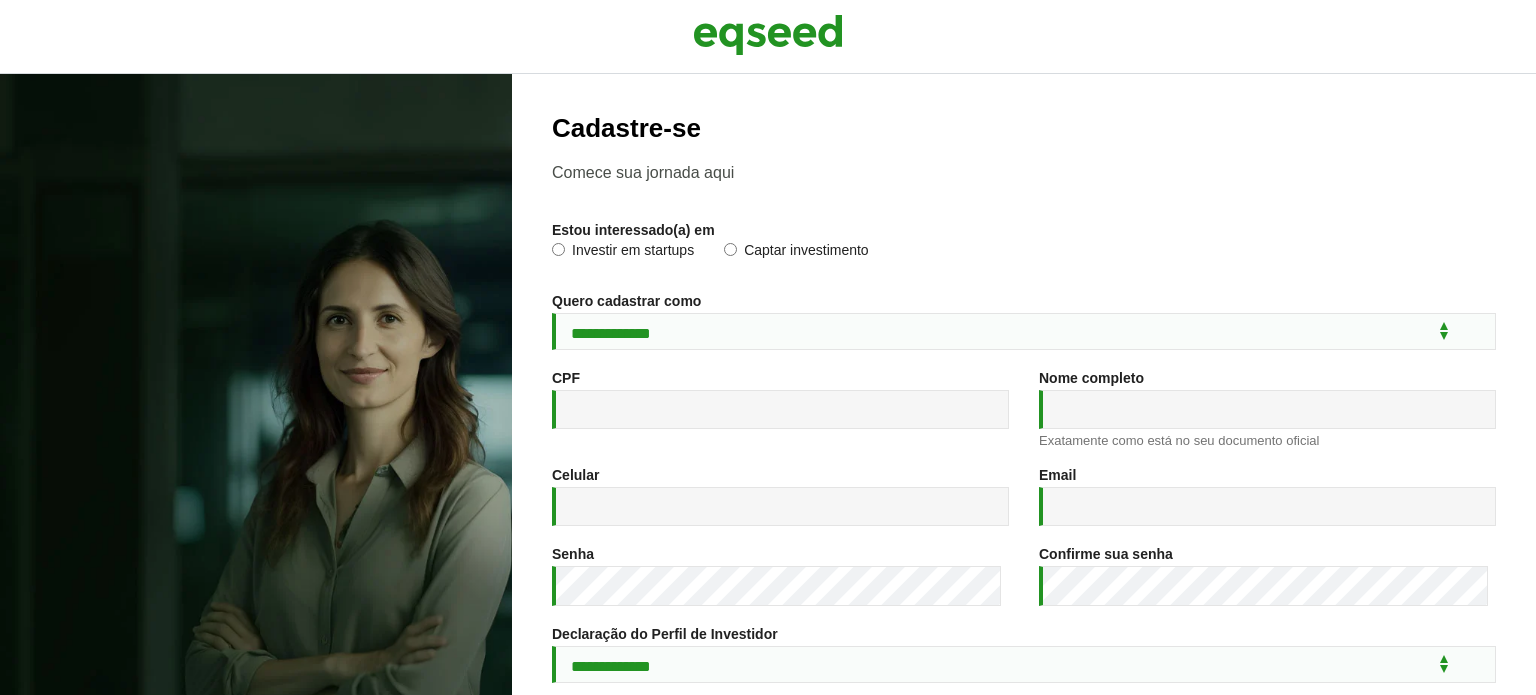 scroll, scrollTop: 0, scrollLeft: 0, axis: both 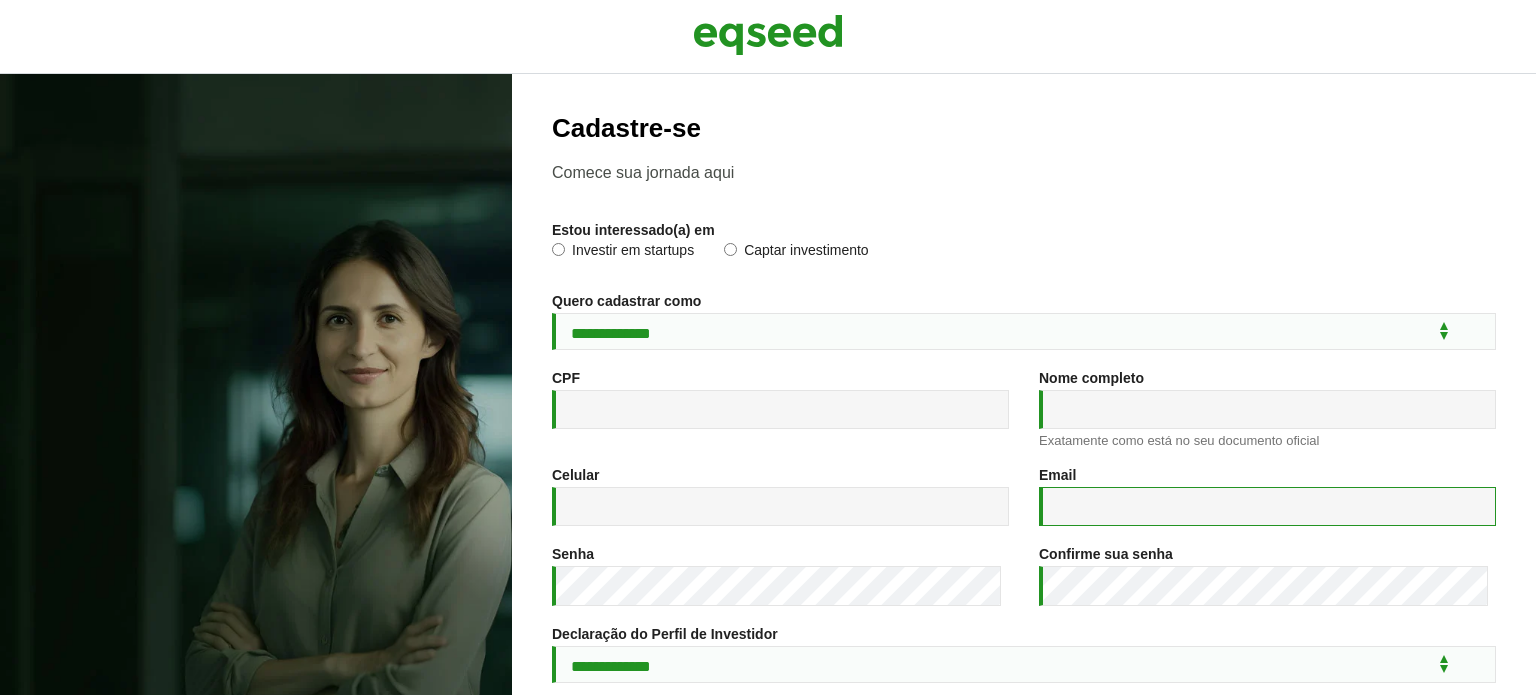 type on "**********" 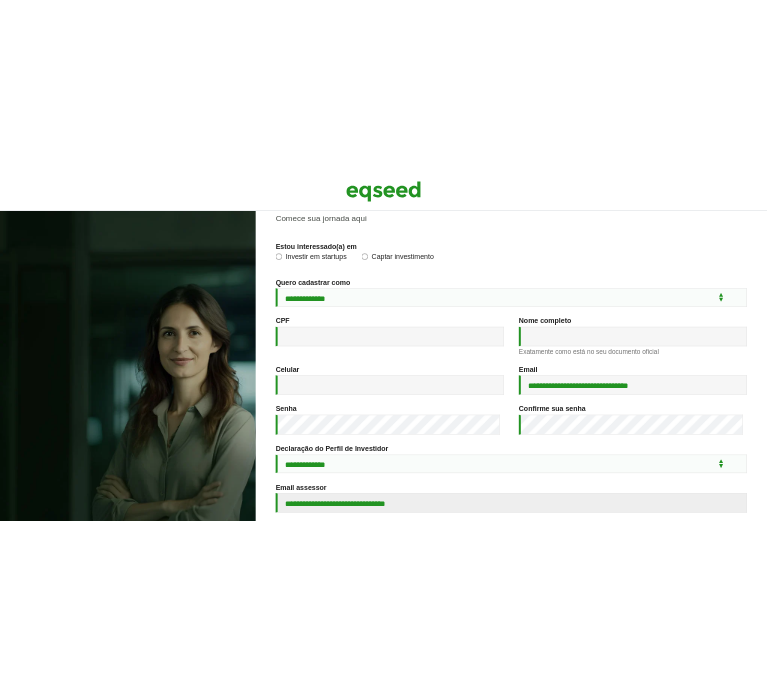 scroll, scrollTop: 0, scrollLeft: 0, axis: both 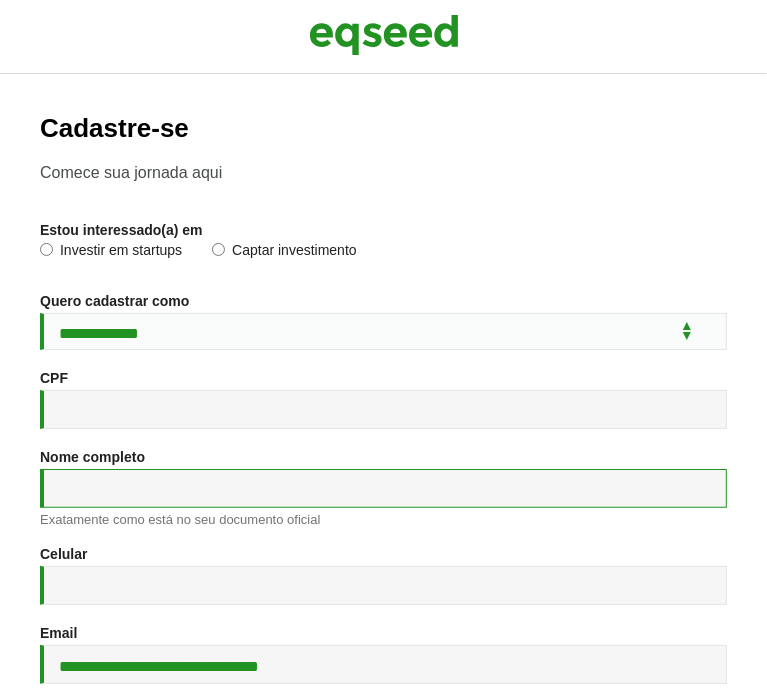 click on "Nome completo  *" at bounding box center (383, 488) 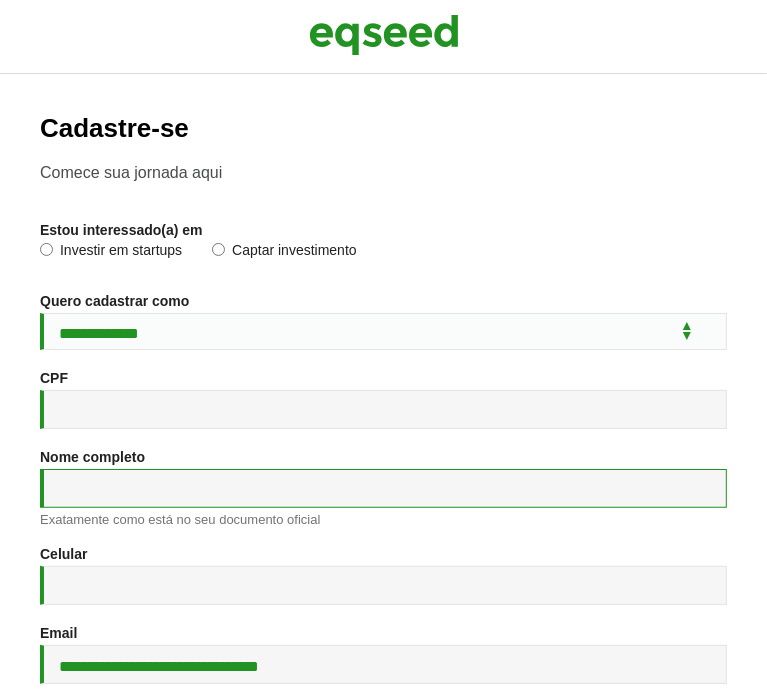 paste on "**********" 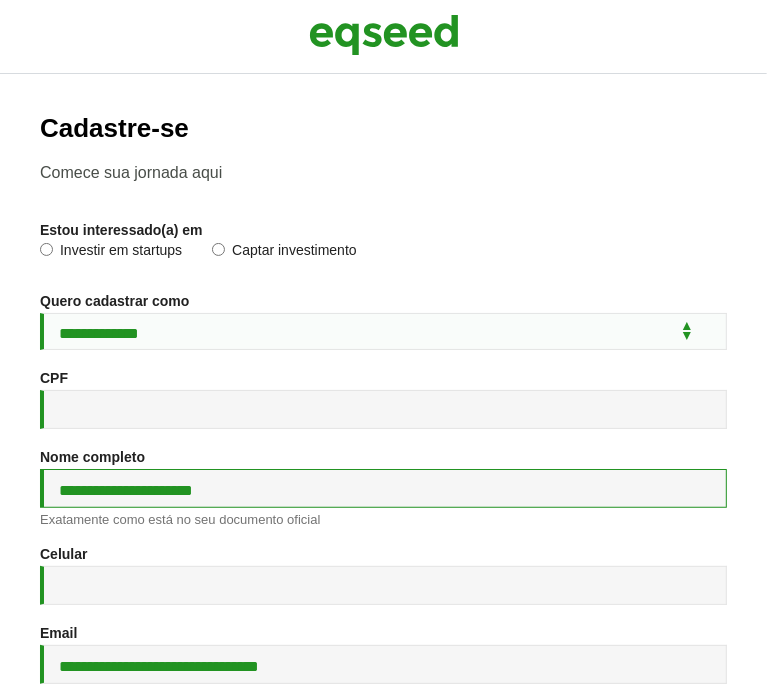 type on "**********" 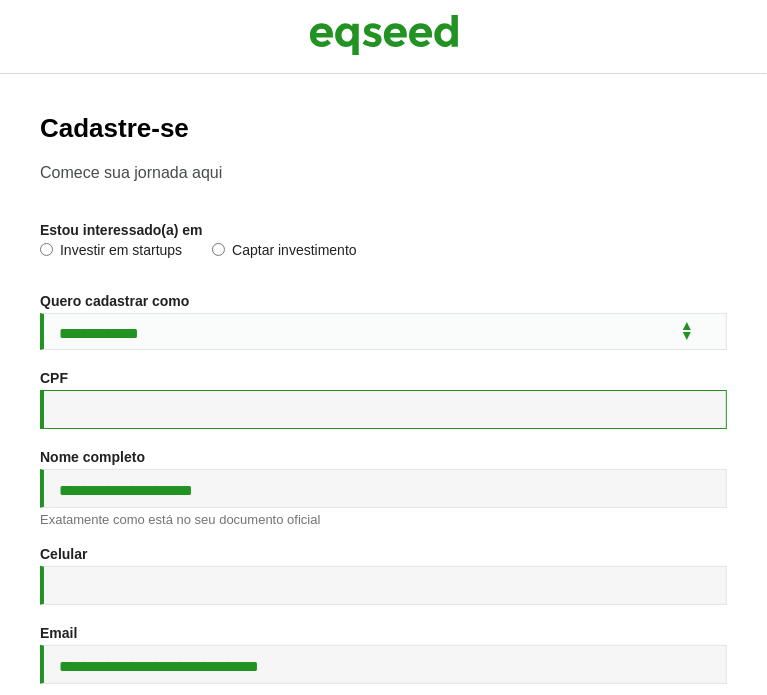click on "CPF  *" at bounding box center [383, 409] 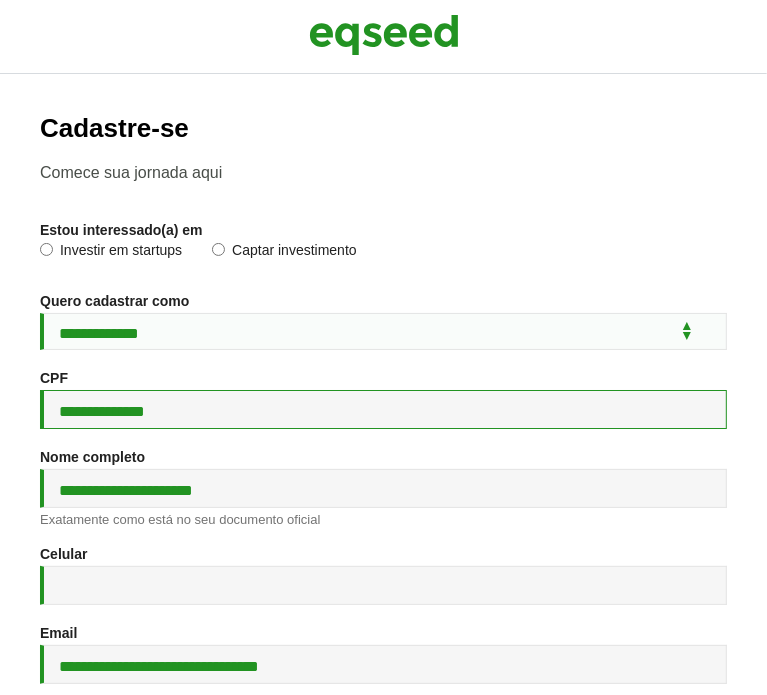 type on "**********" 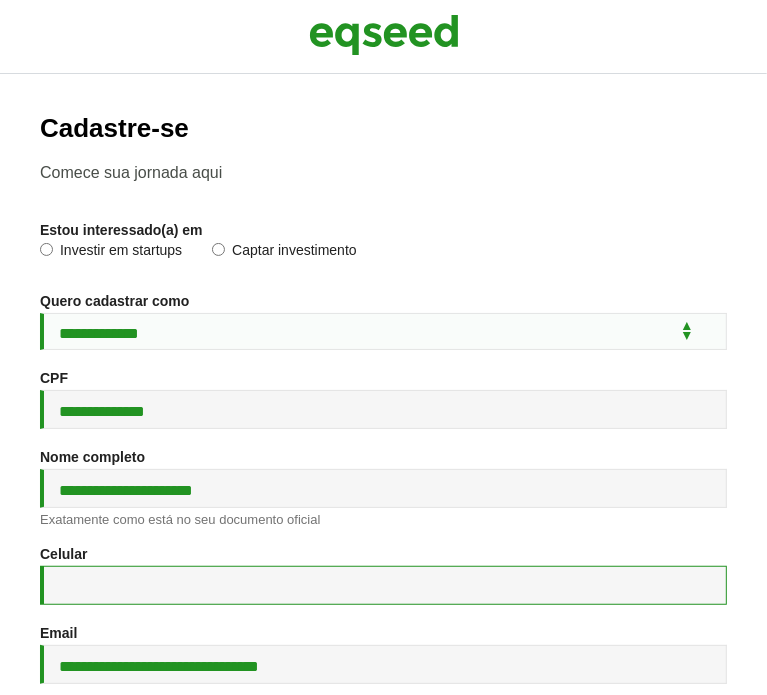 click on "Celular  *" at bounding box center (383, 585) 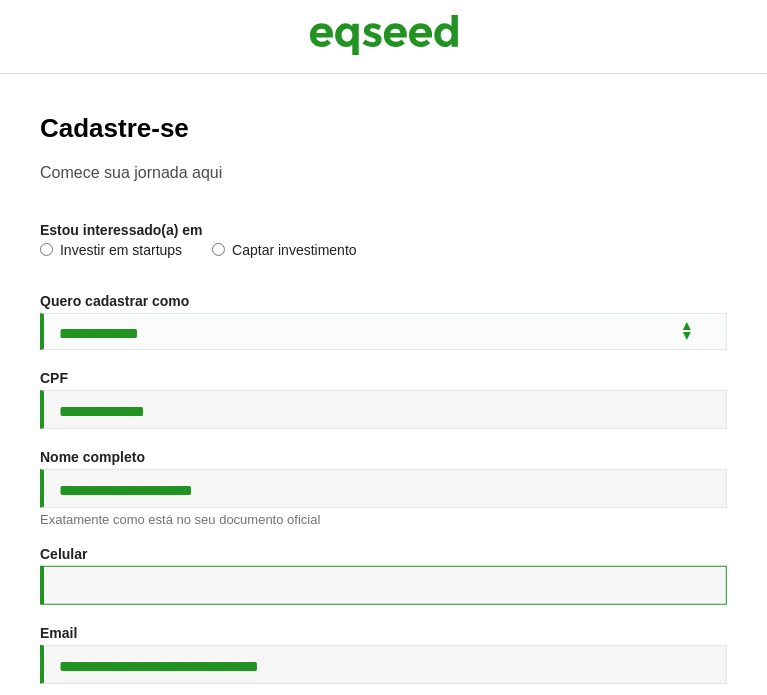 click on "Celular  *" at bounding box center (383, 585) 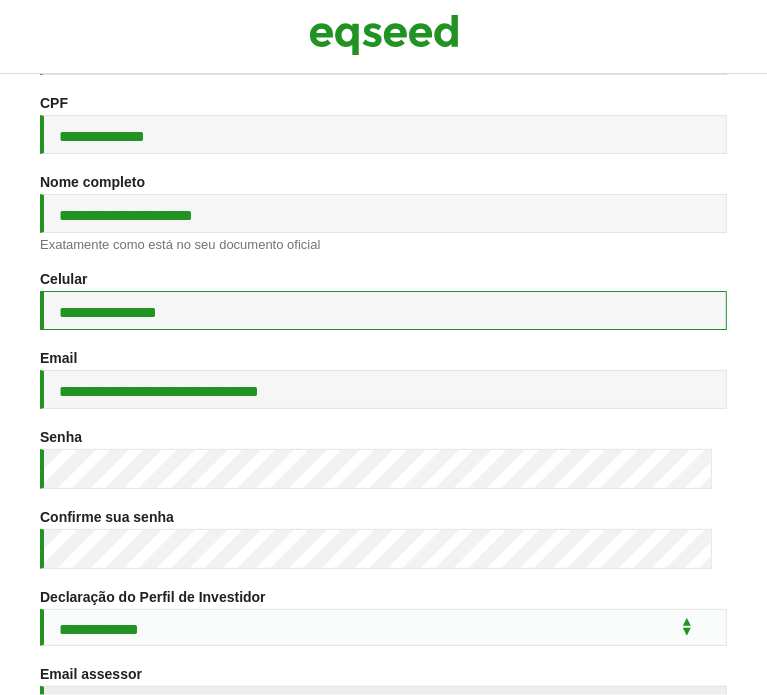 scroll, scrollTop: 290, scrollLeft: 0, axis: vertical 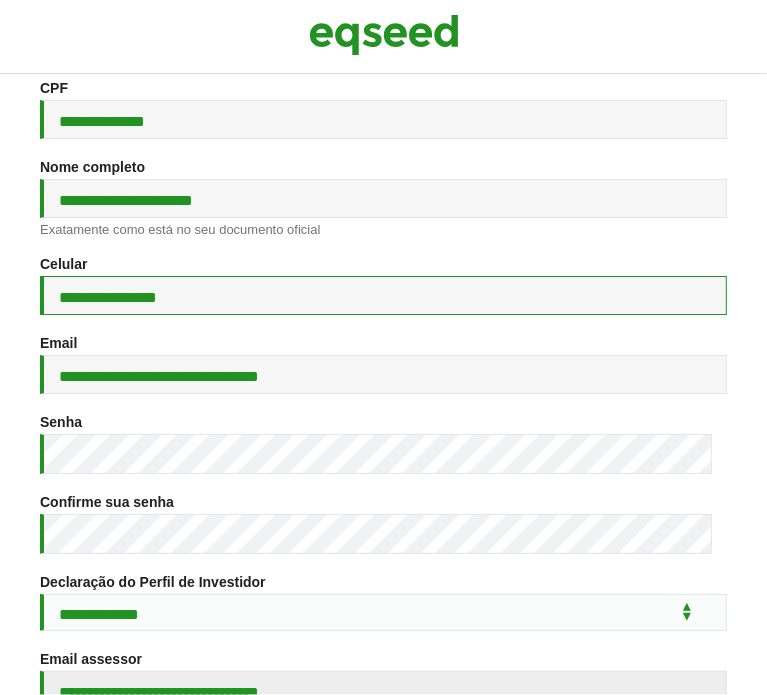 type on "**********" 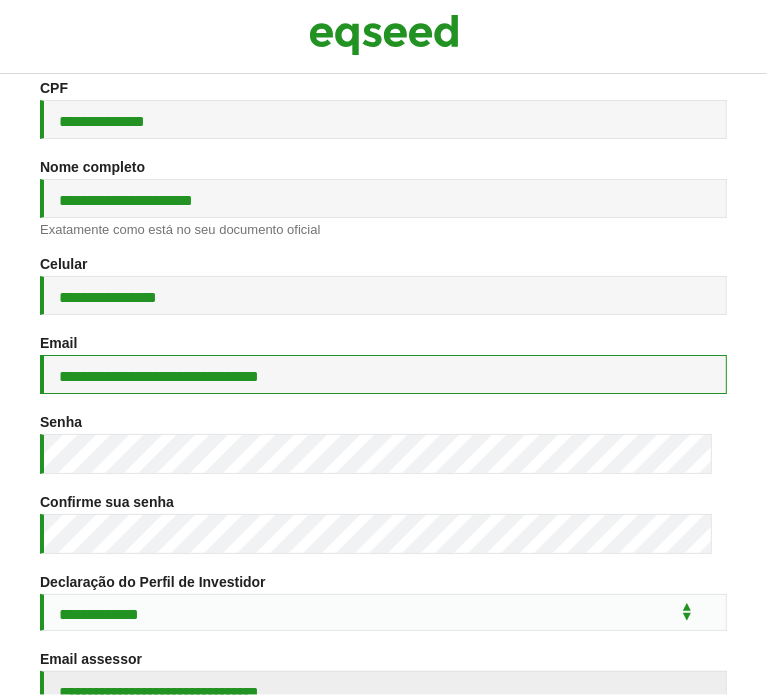drag, startPoint x: 327, startPoint y: 391, endPoint x: 4, endPoint y: 382, distance: 323.12537 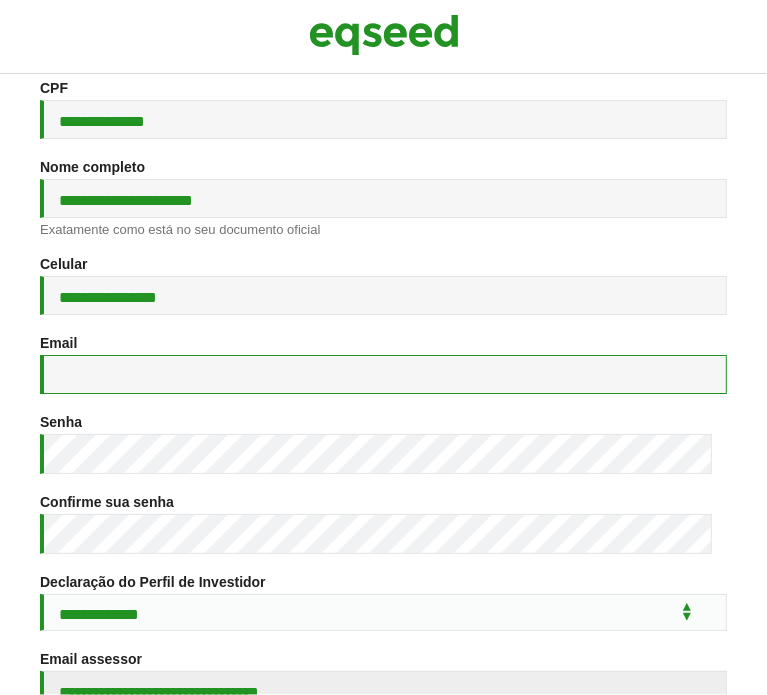 click on "Email  *" at bounding box center (383, 374) 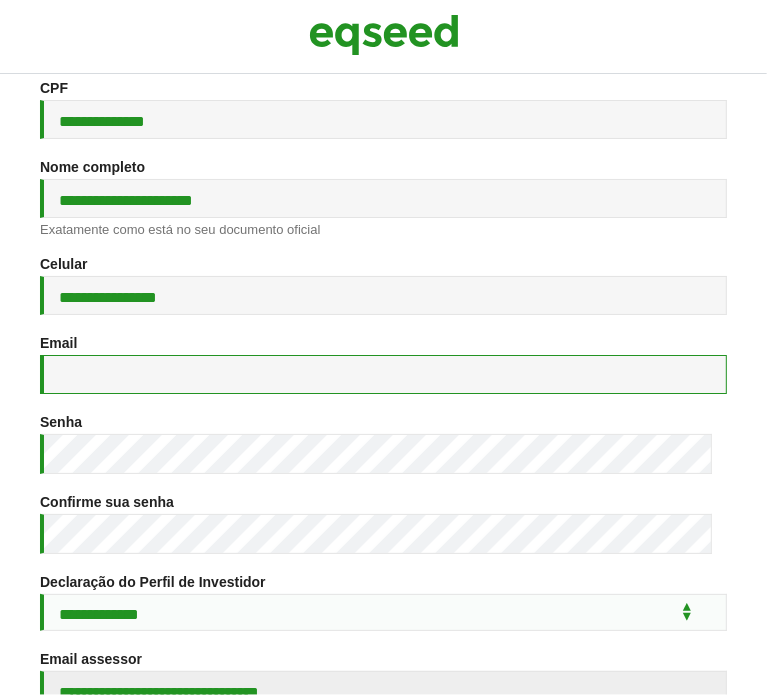 paste on "**********" 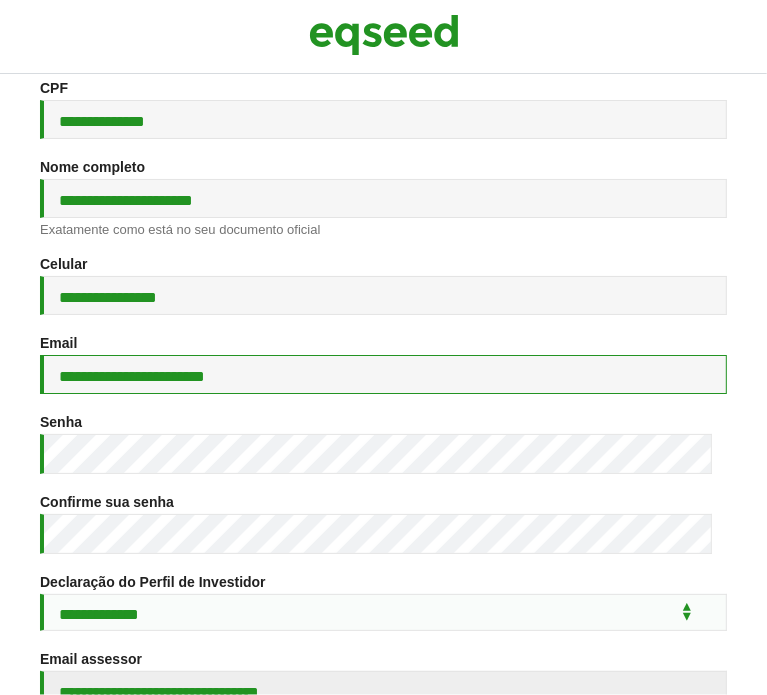 type on "**********" 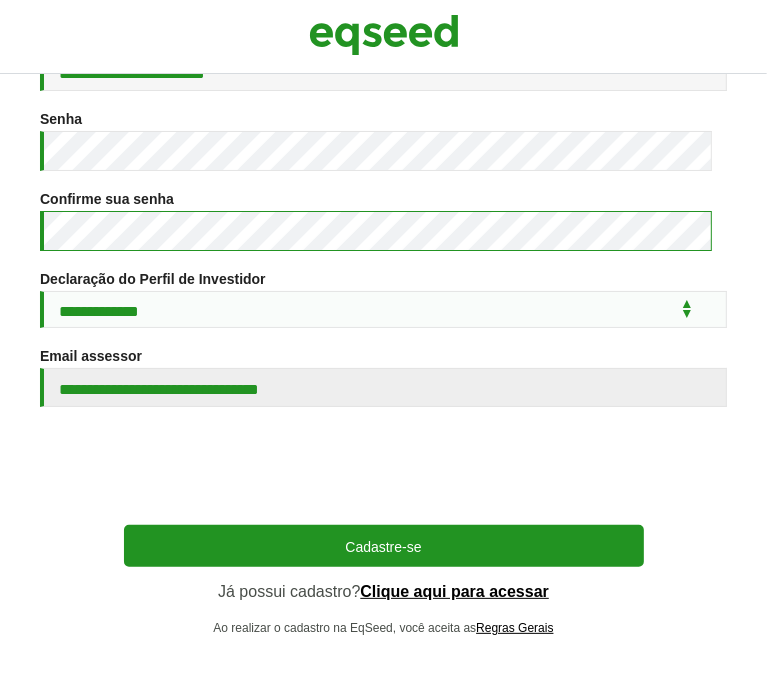 scroll, scrollTop: 608, scrollLeft: 0, axis: vertical 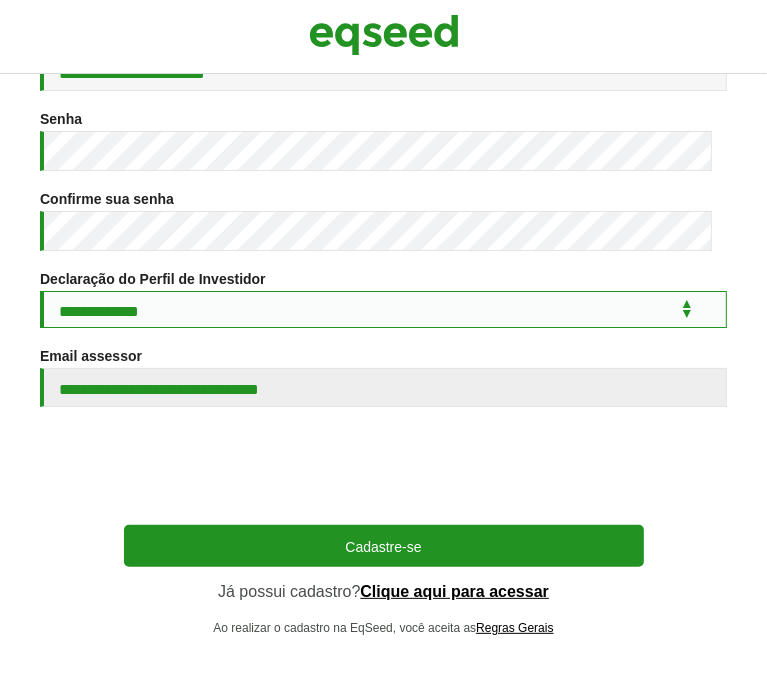 click on "**********" at bounding box center [383, 309] 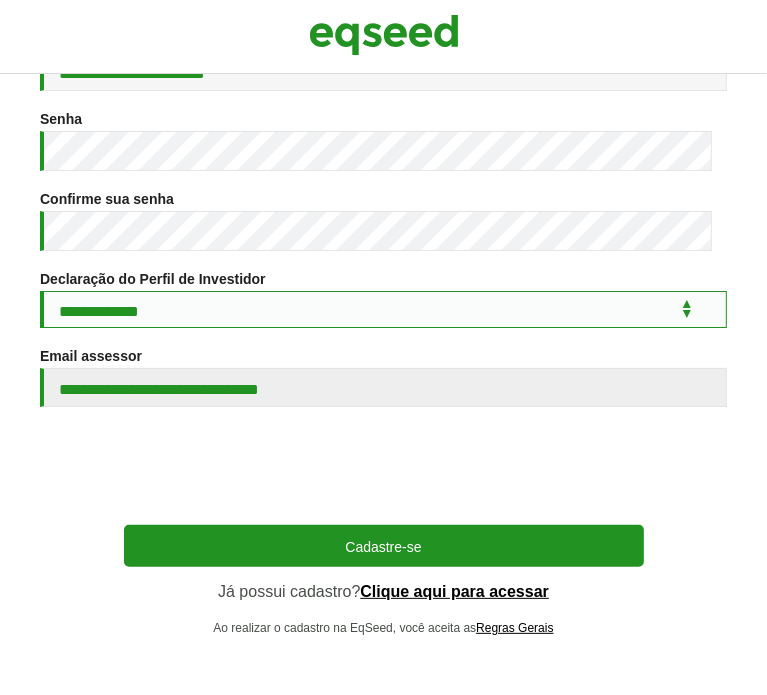 select on "***" 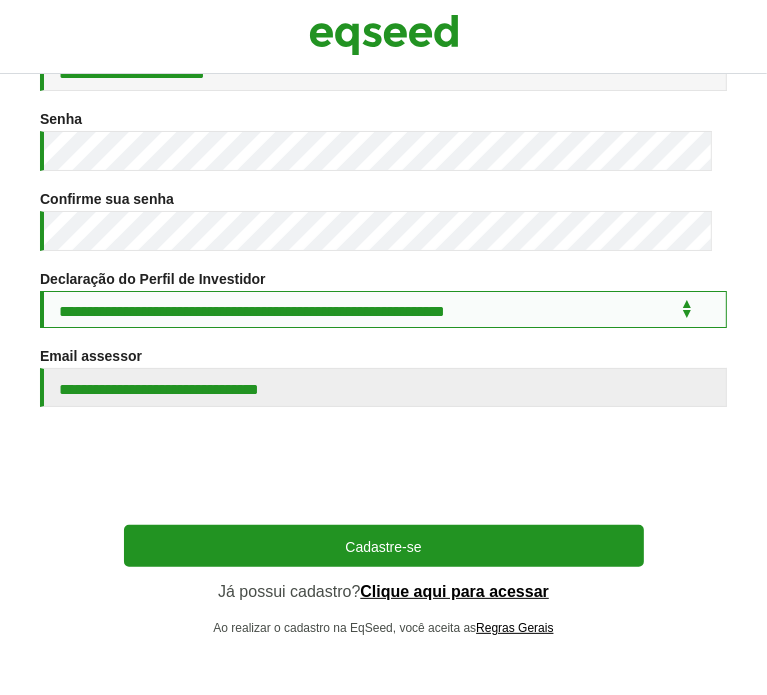 click on "**********" at bounding box center (383, 309) 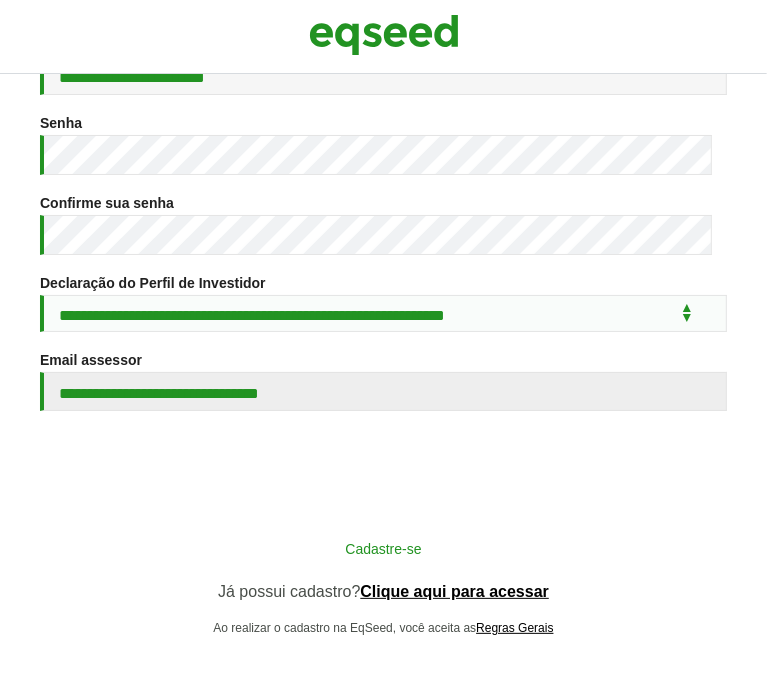 click on "Cadastre-se" at bounding box center [384, 548] 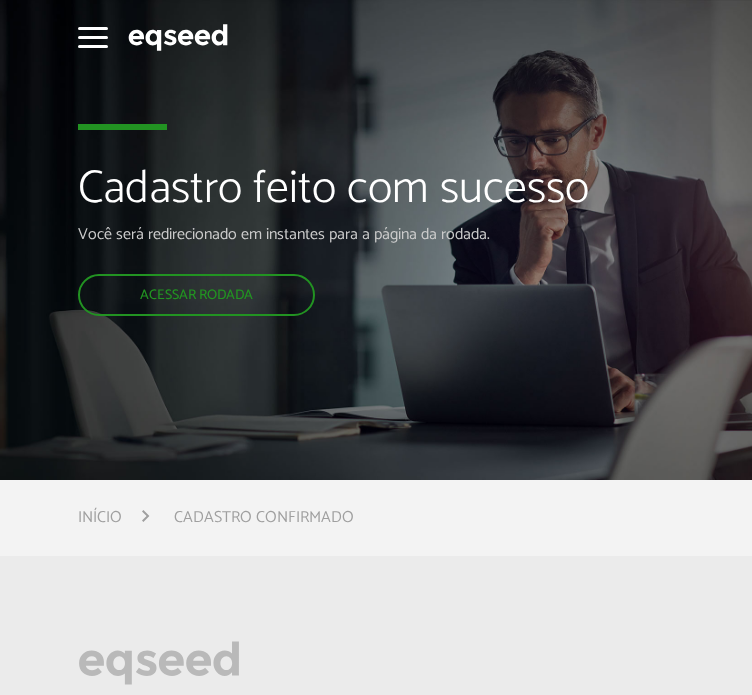 scroll, scrollTop: 0, scrollLeft: 0, axis: both 